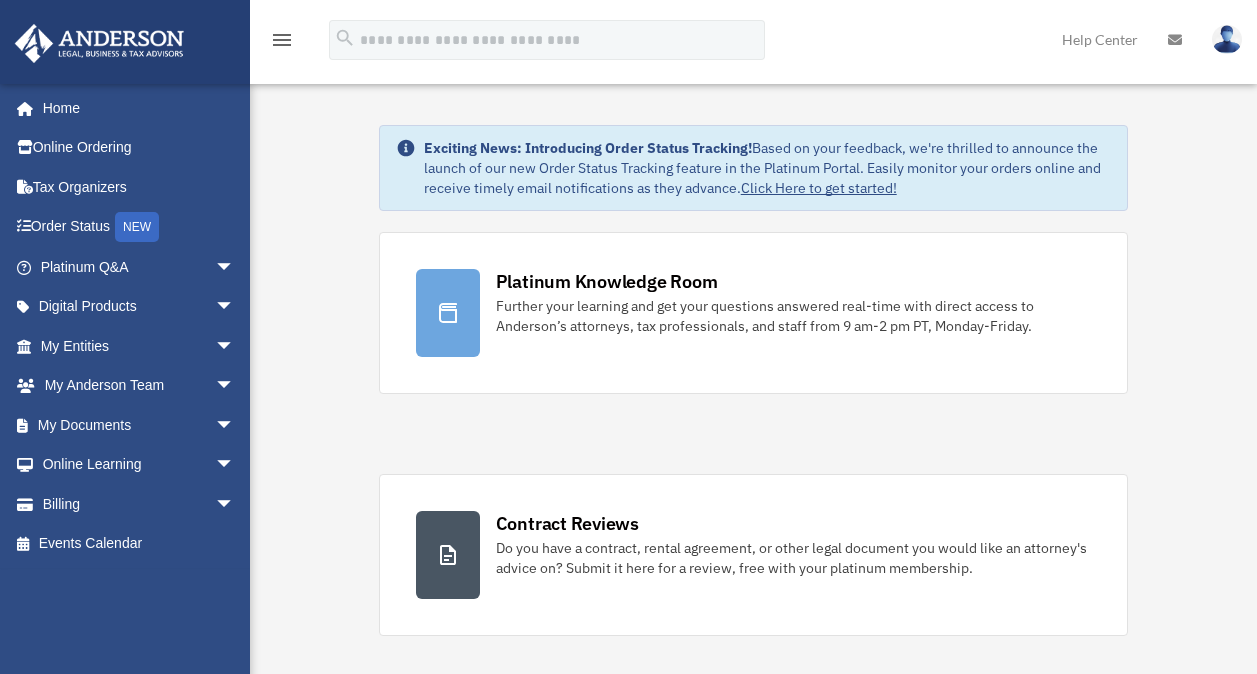 scroll, scrollTop: 0, scrollLeft: 0, axis: both 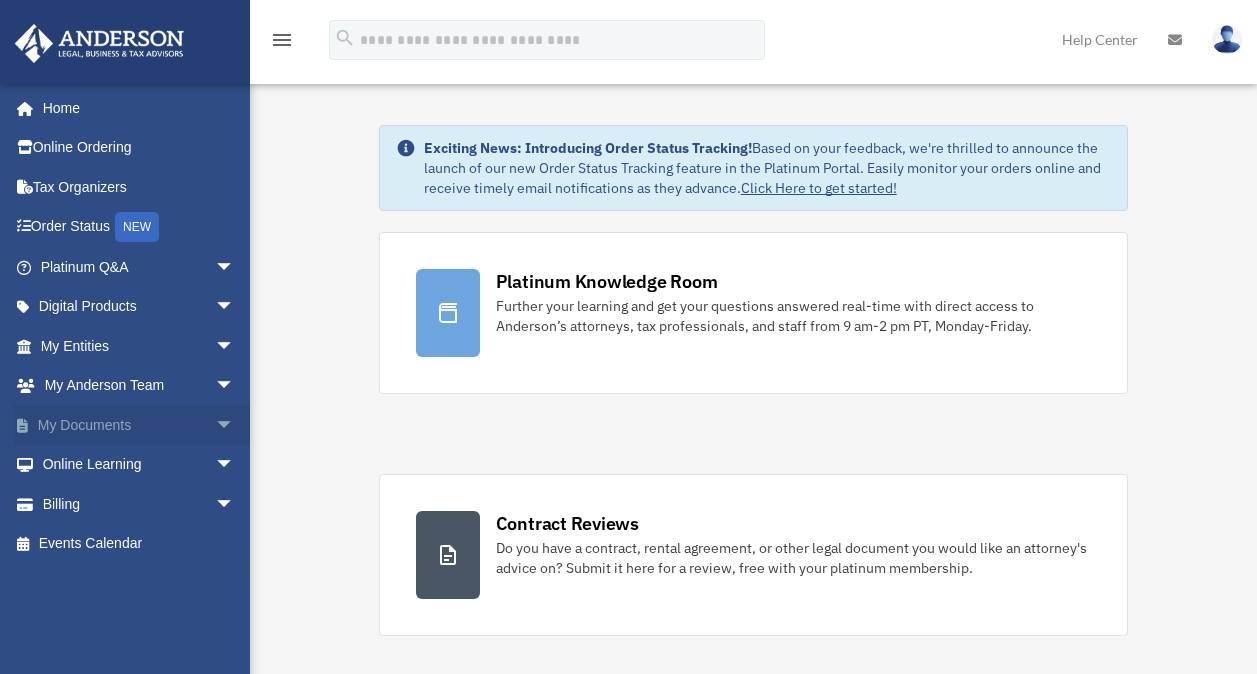 click on "arrow_drop_down" at bounding box center [235, 425] 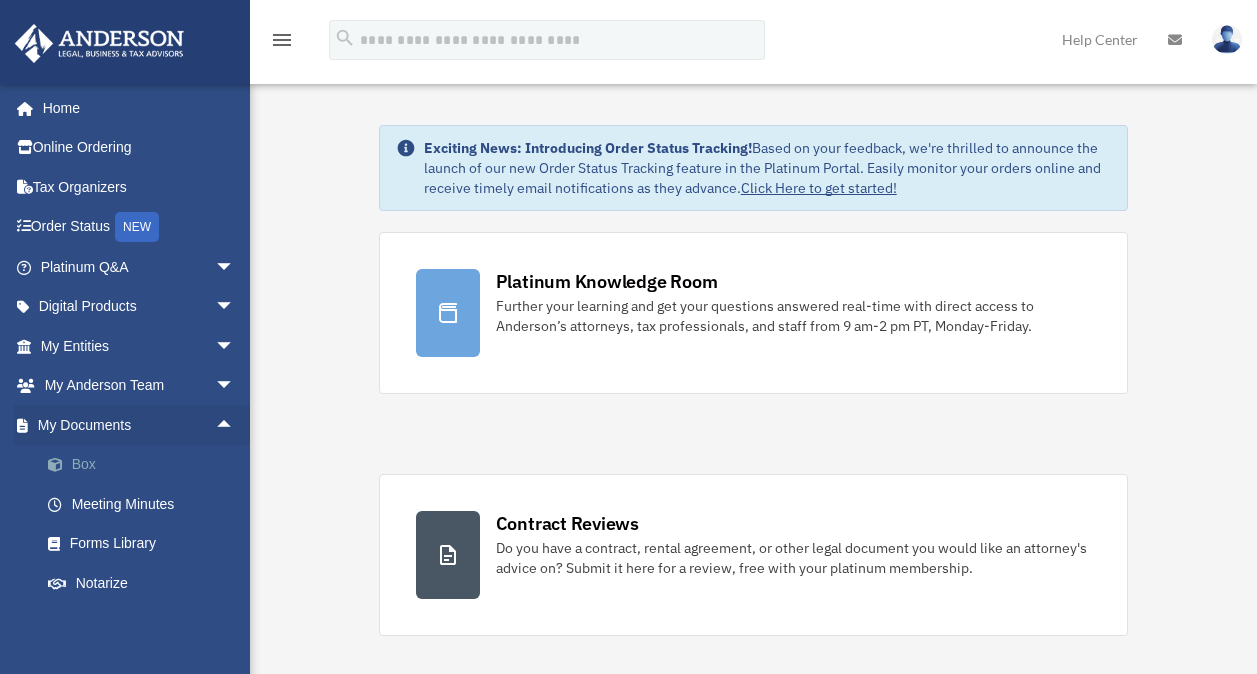 click on "Box" at bounding box center (146, 465) 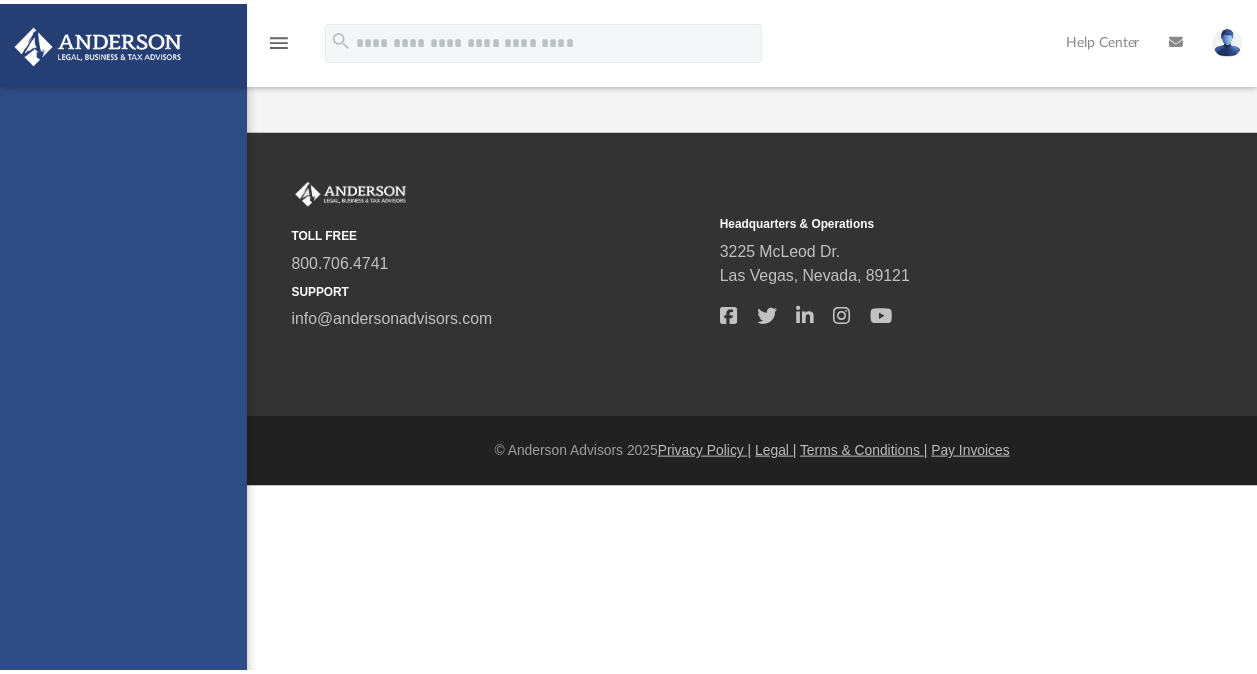 scroll, scrollTop: 0, scrollLeft: 0, axis: both 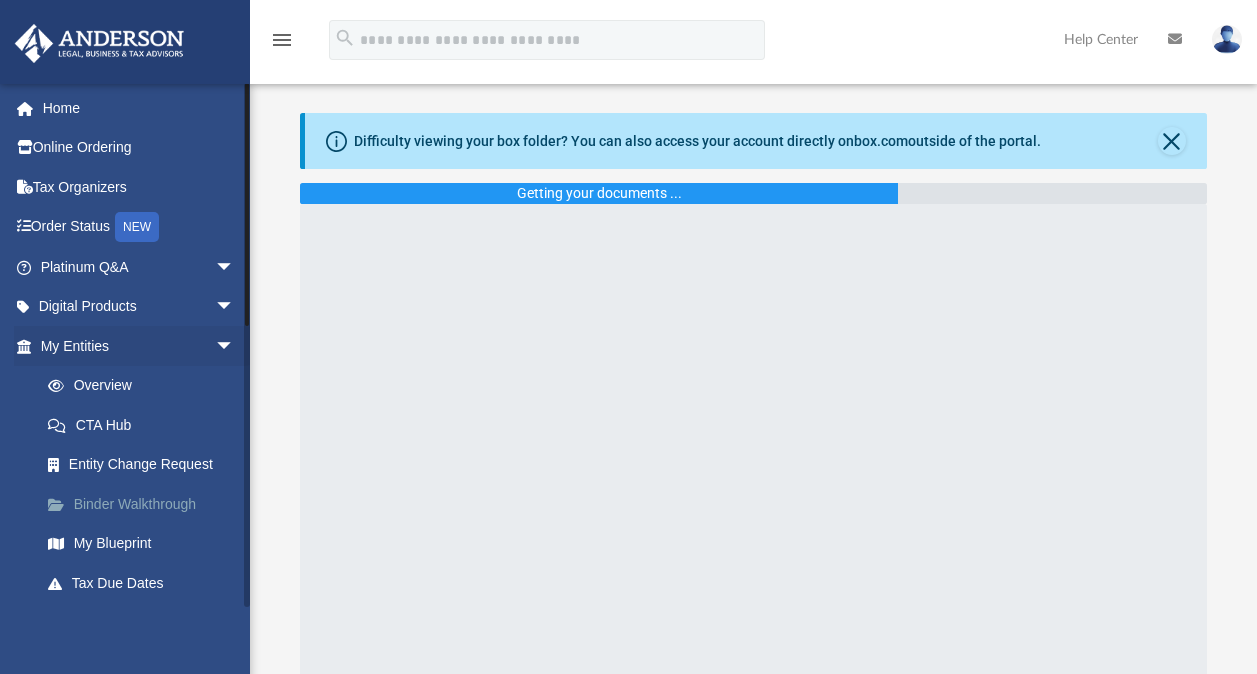 click on "Binder Walkthrough" at bounding box center (146, 504) 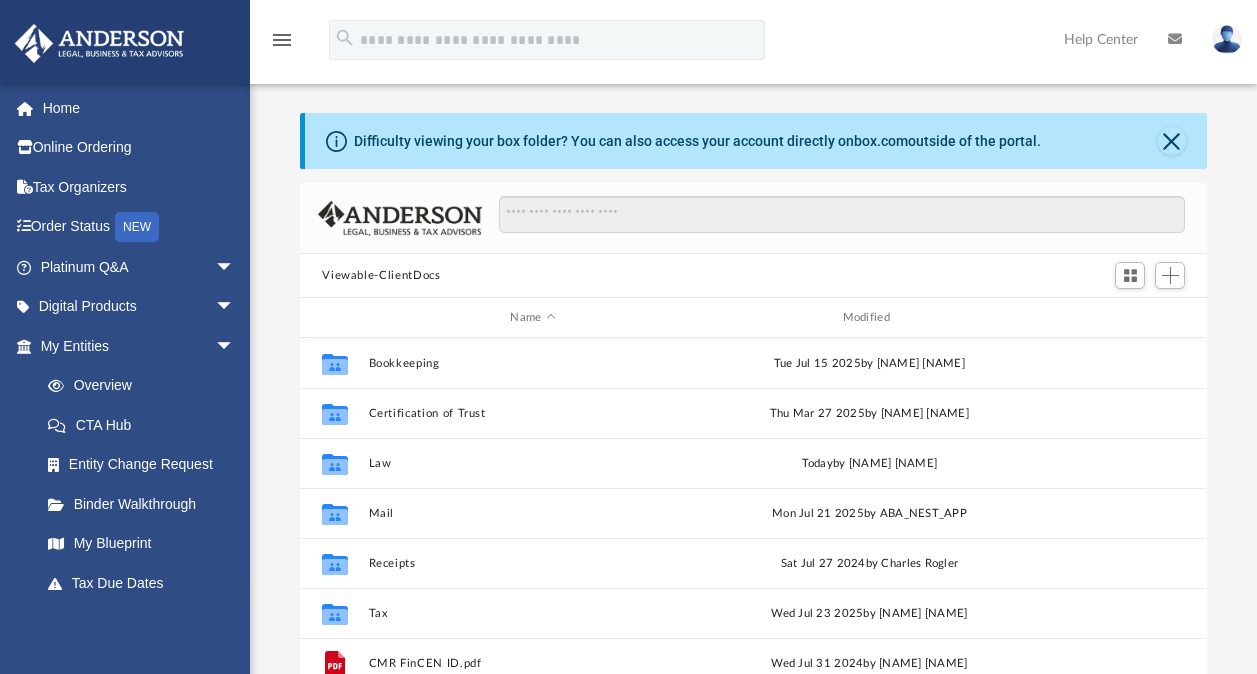 scroll, scrollTop: 16, scrollLeft: 15, axis: both 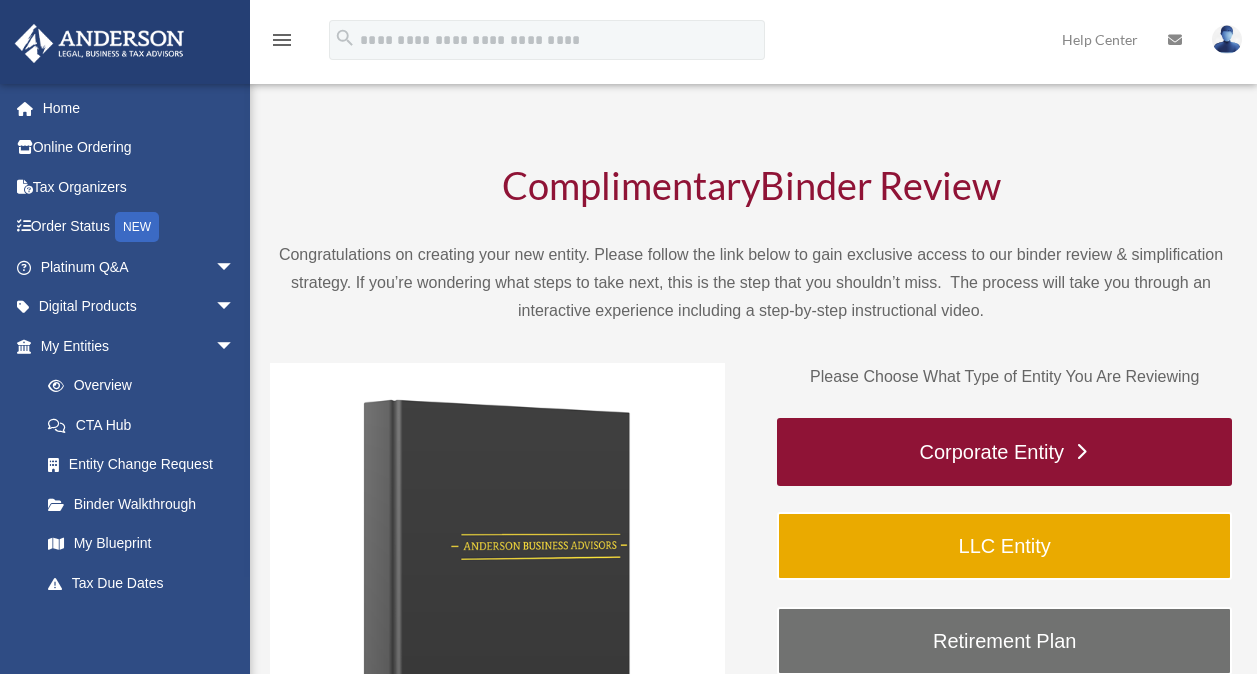 click on "Corporate Entity" at bounding box center [1004, 452] 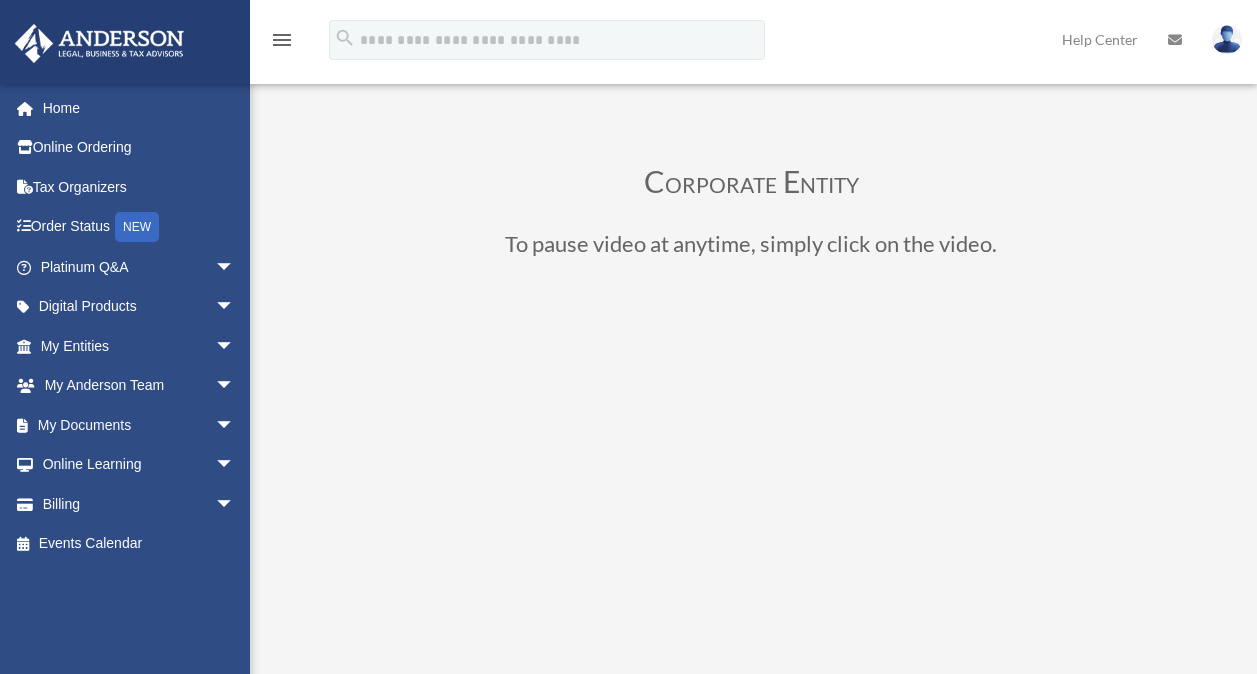 scroll, scrollTop: 0, scrollLeft: 0, axis: both 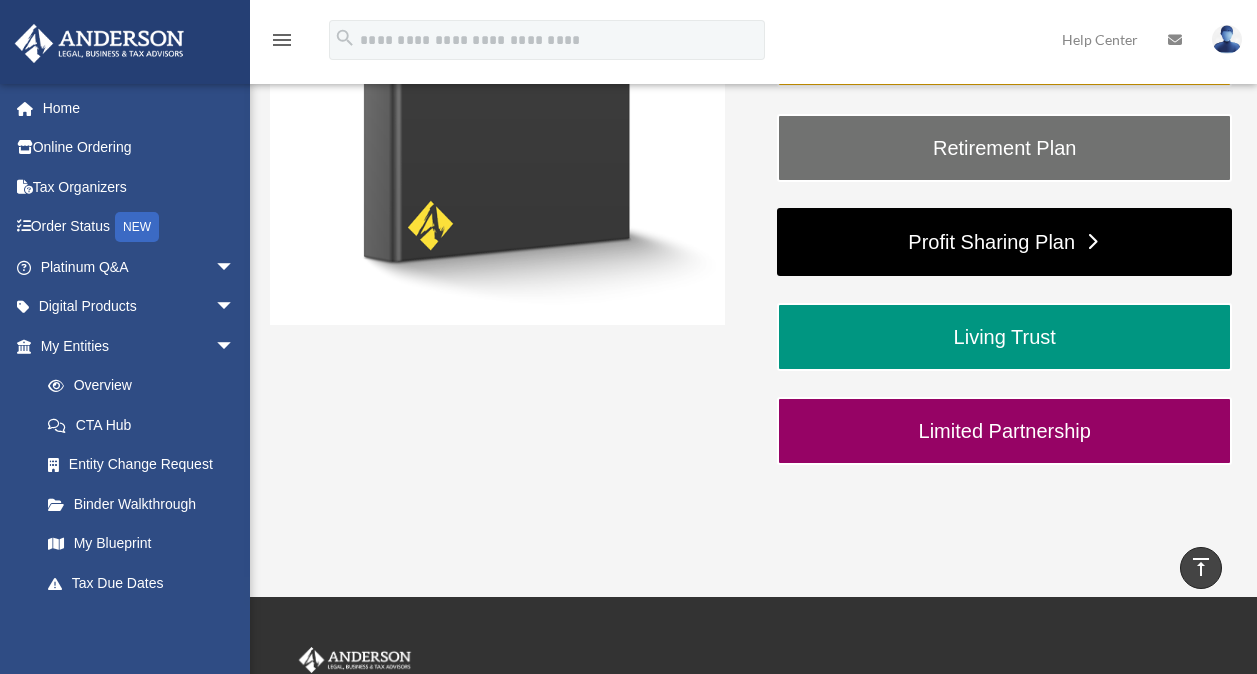 click on "Profit Sharing Plan" at bounding box center [1004, 242] 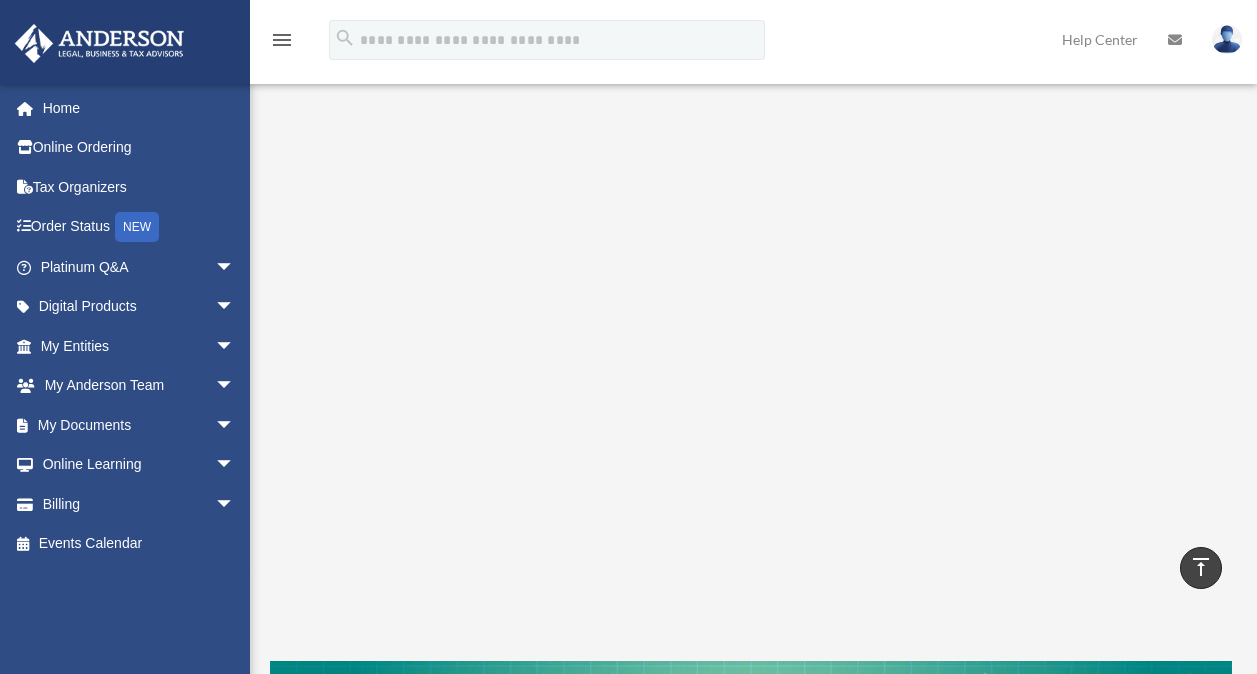 scroll, scrollTop: 201, scrollLeft: 0, axis: vertical 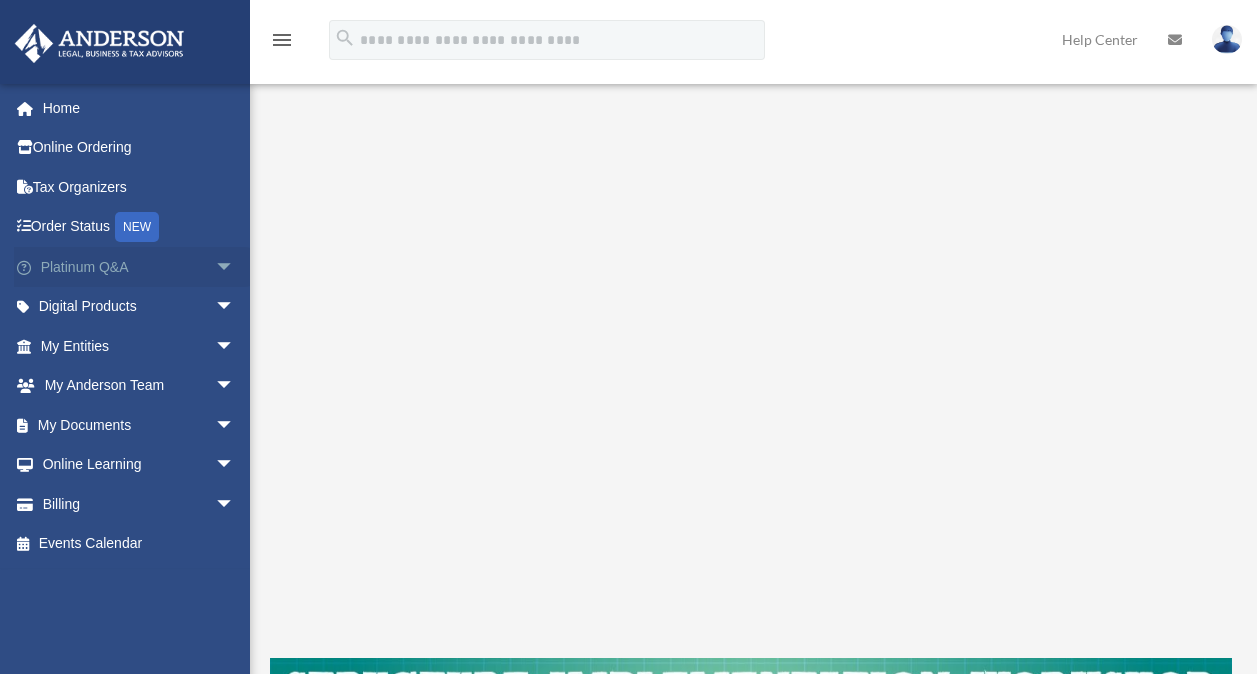 click on "arrow_drop_down" at bounding box center (235, 267) 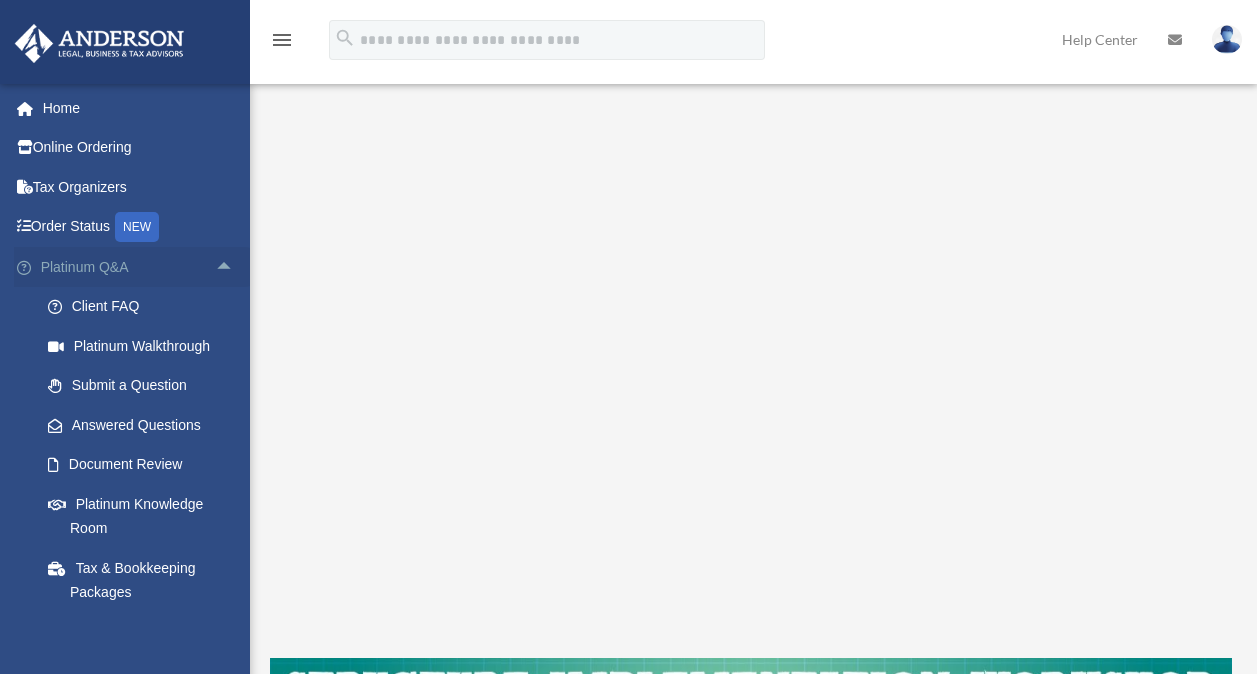 click on "Platinum Q&A arrow_drop_up" at bounding box center (139, 267) 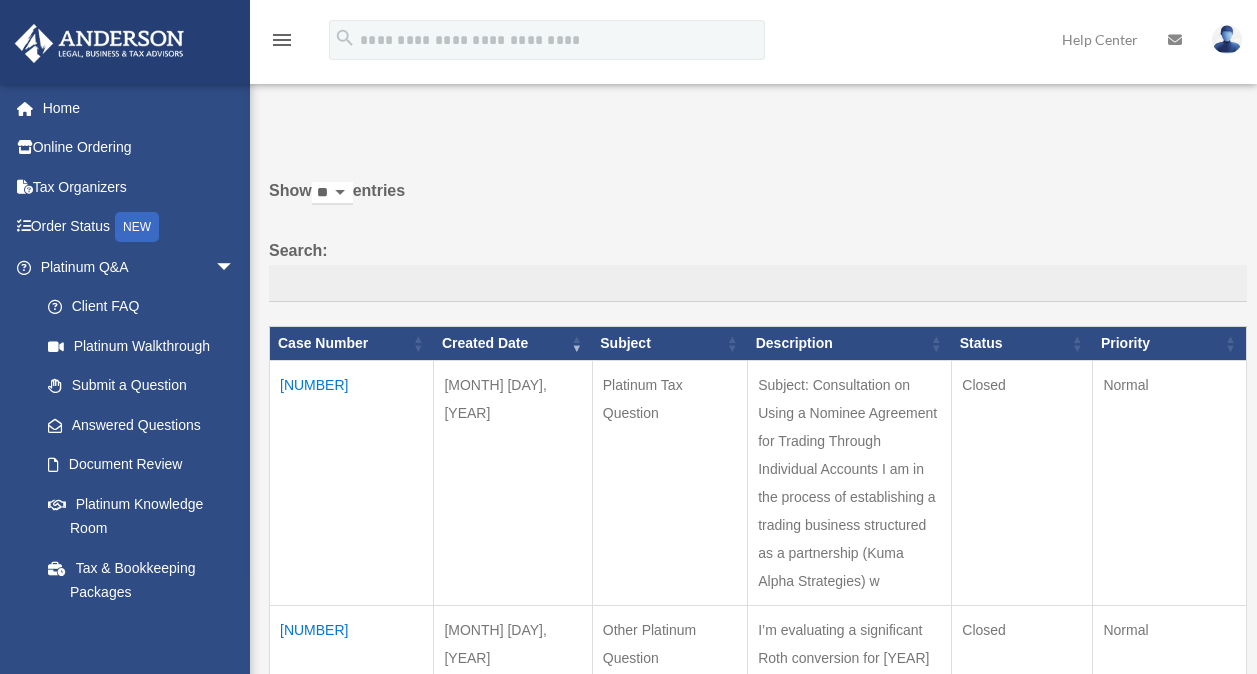 scroll, scrollTop: 0, scrollLeft: 0, axis: both 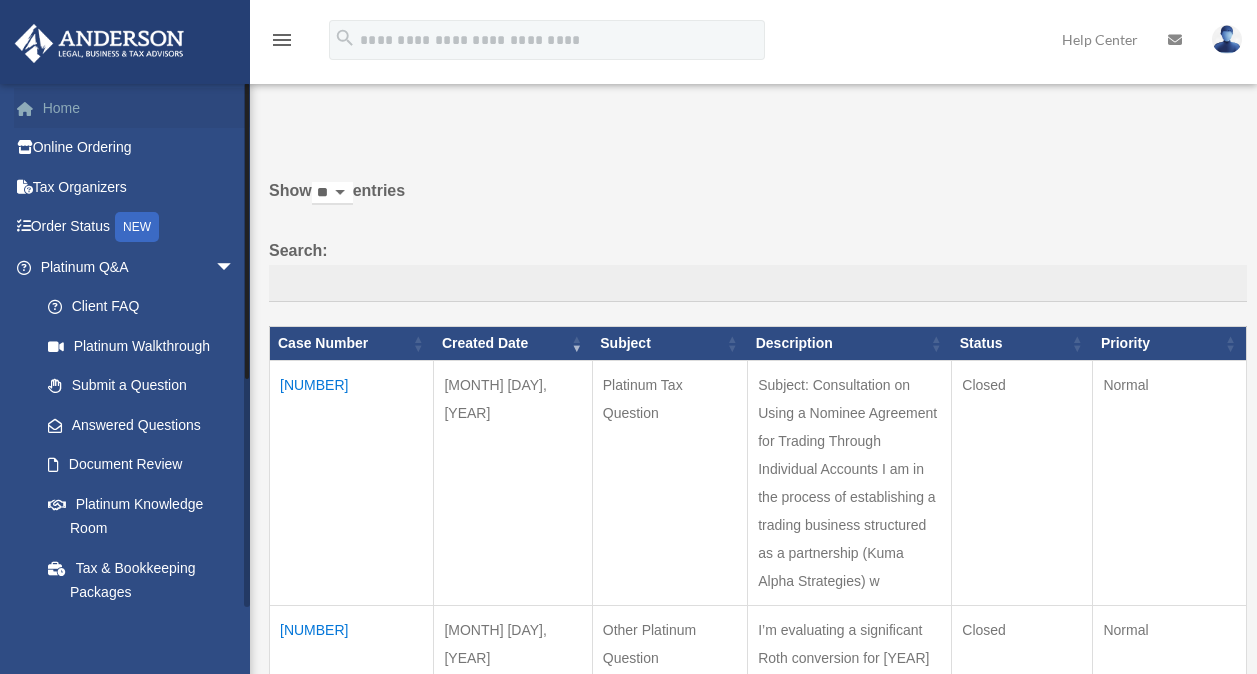 click on "Home" at bounding box center [139, 108] 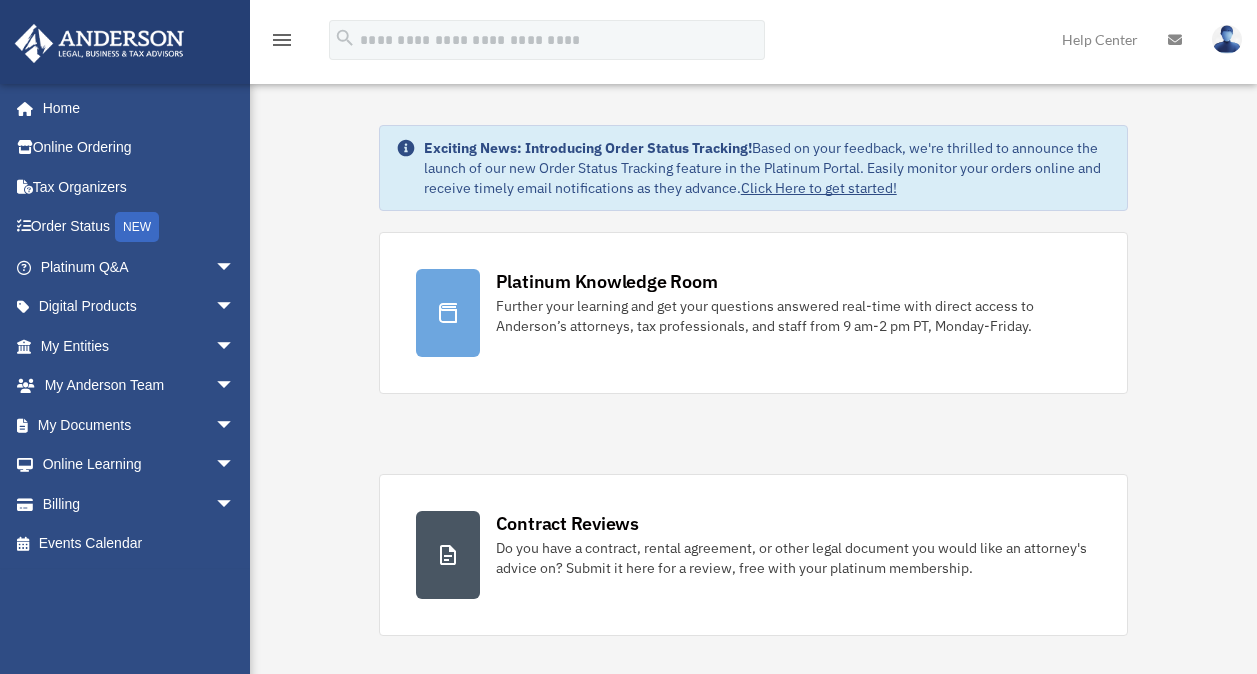scroll, scrollTop: 0, scrollLeft: 0, axis: both 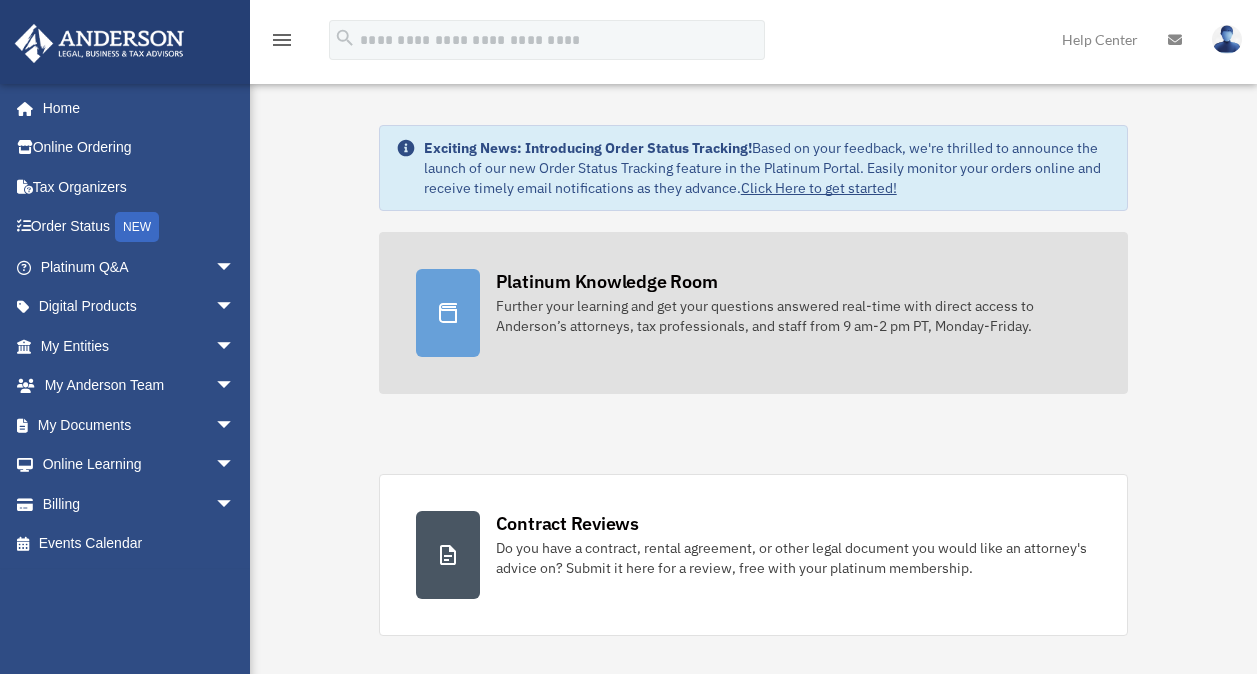 click on "Platinum Knowledge Room" at bounding box center [607, 281] 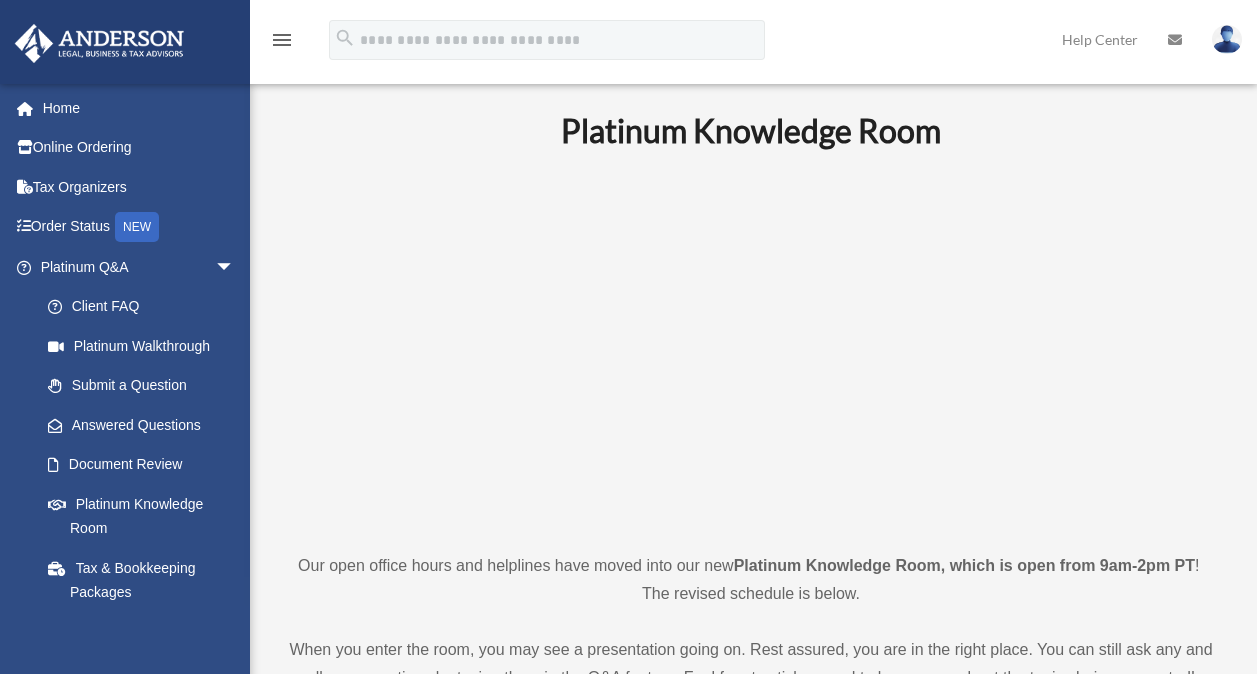 scroll, scrollTop: 0, scrollLeft: 0, axis: both 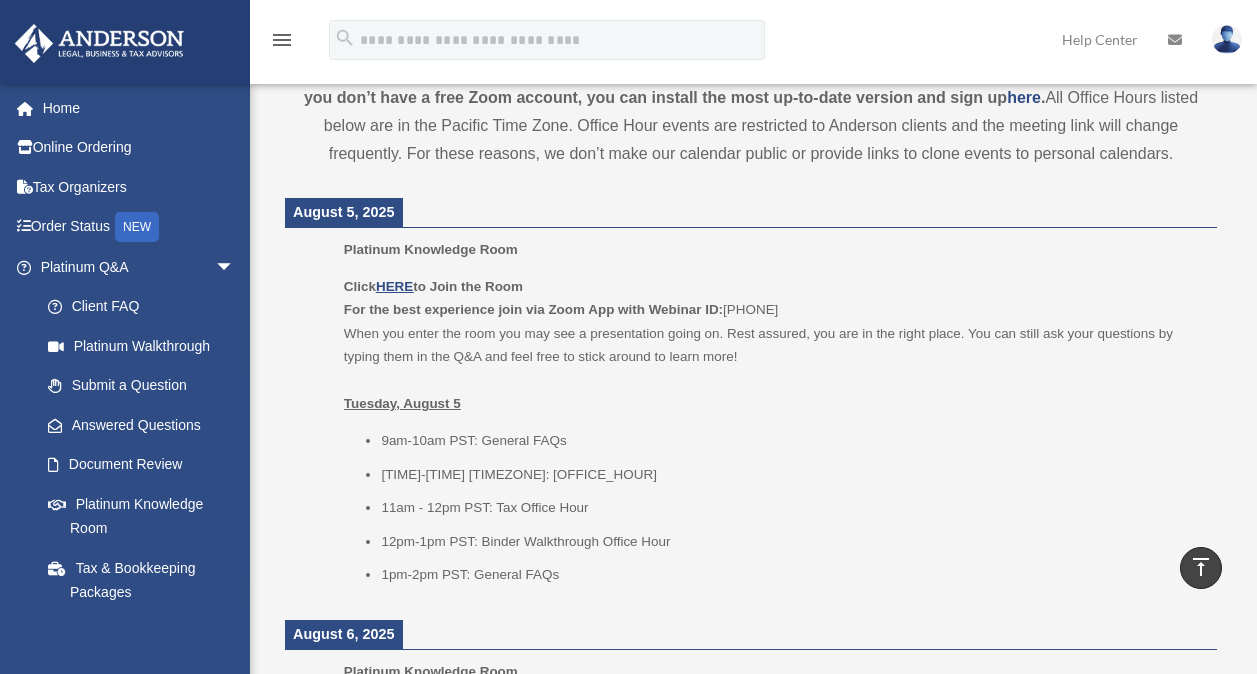 click on "Platinum Knowledge Room" at bounding box center [431, 249] 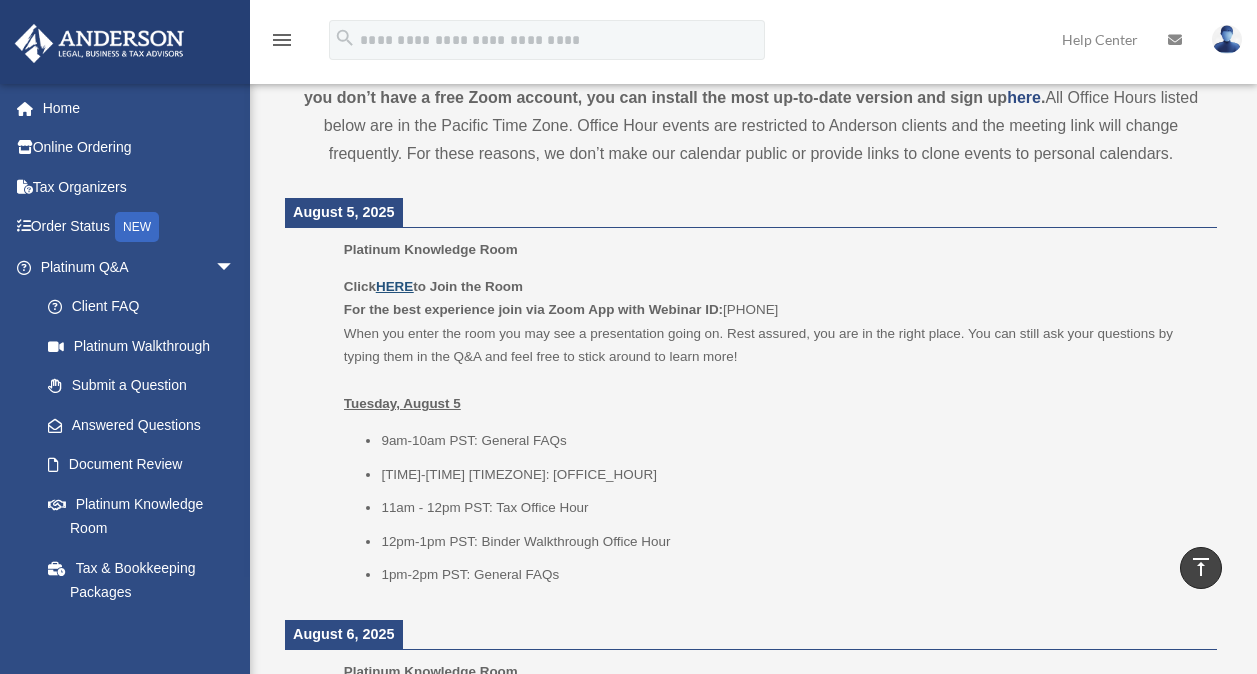 click on "HERE" at bounding box center (394, 286) 